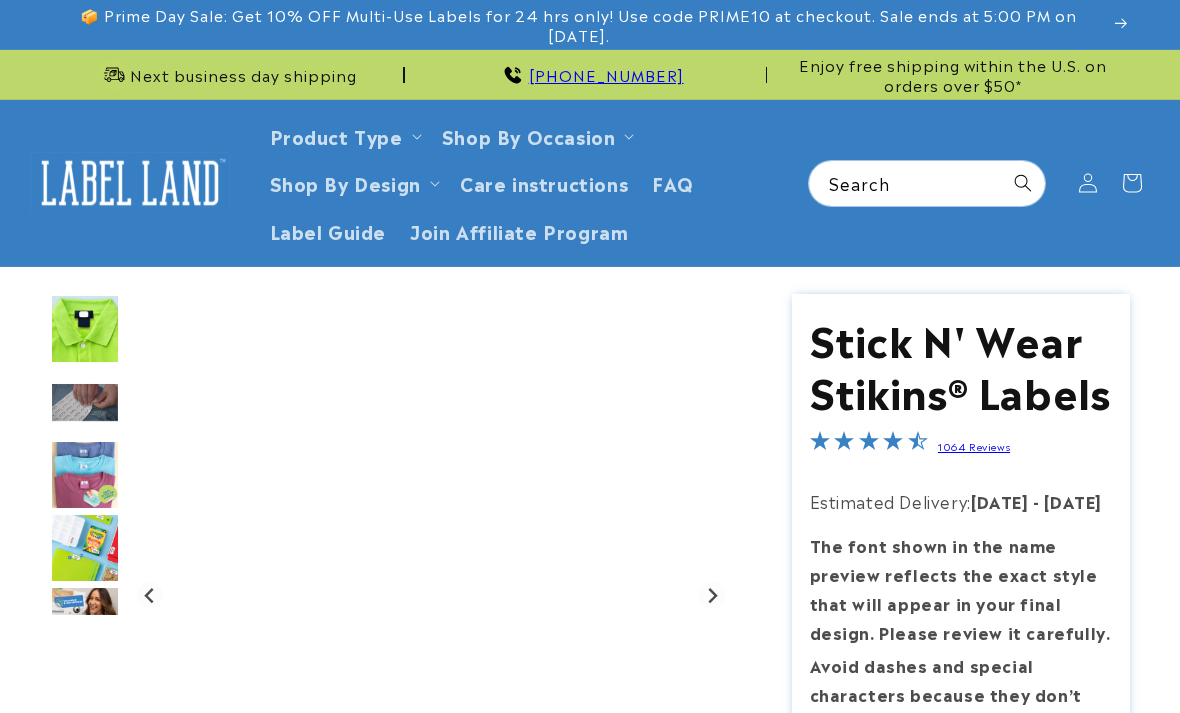 scroll, scrollTop: 0, scrollLeft: 0, axis: both 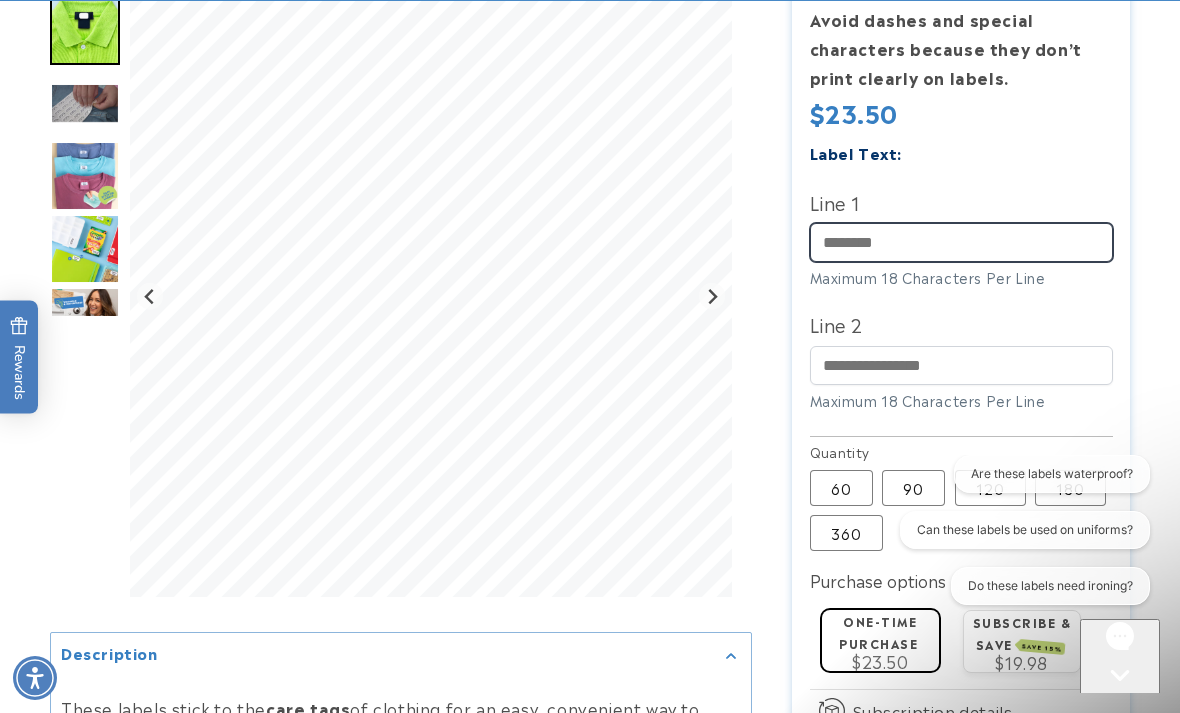 click on "Line 1" at bounding box center (961, 242) 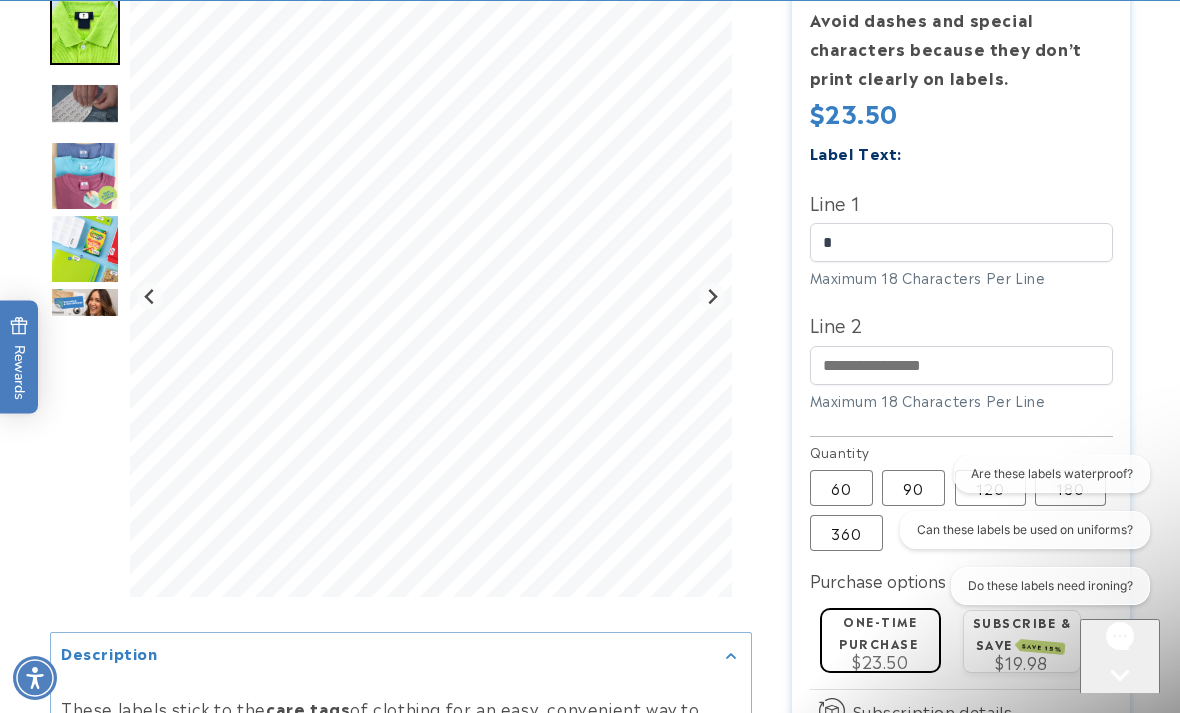 click on "Are these labels waterproof? Can these labels be used on uniforms? Do these labels need ironing?" at bounding box center [1015, 534] 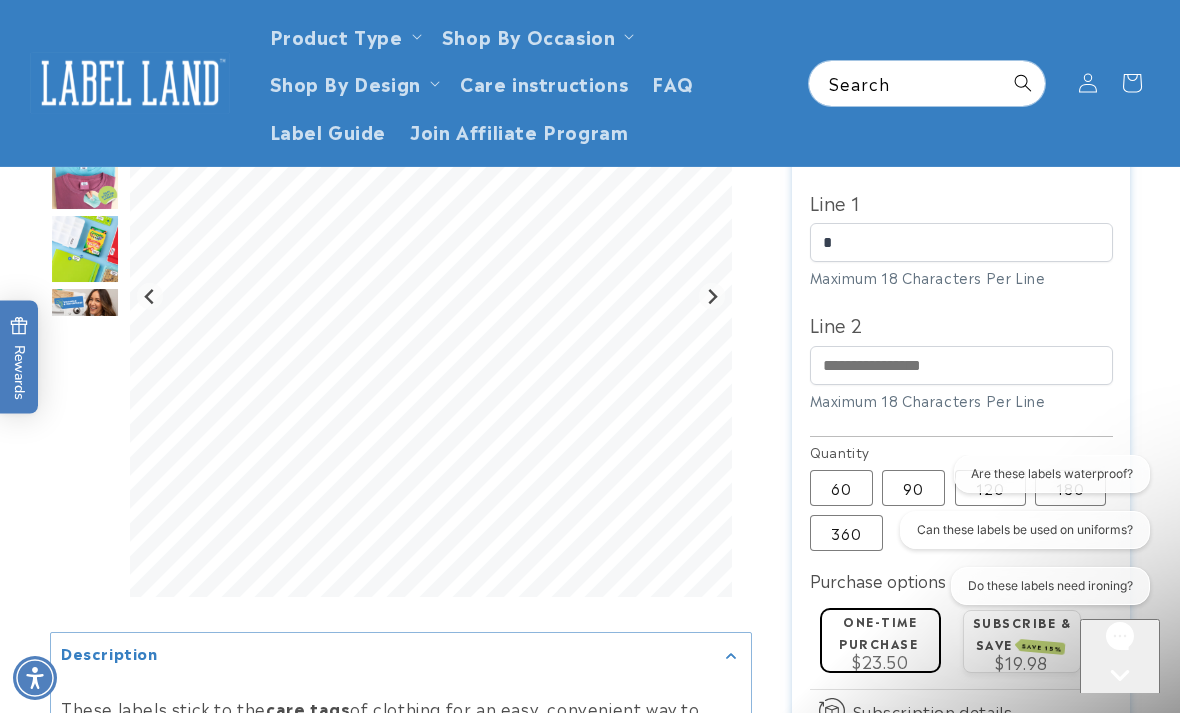 scroll, scrollTop: 644, scrollLeft: 0, axis: vertical 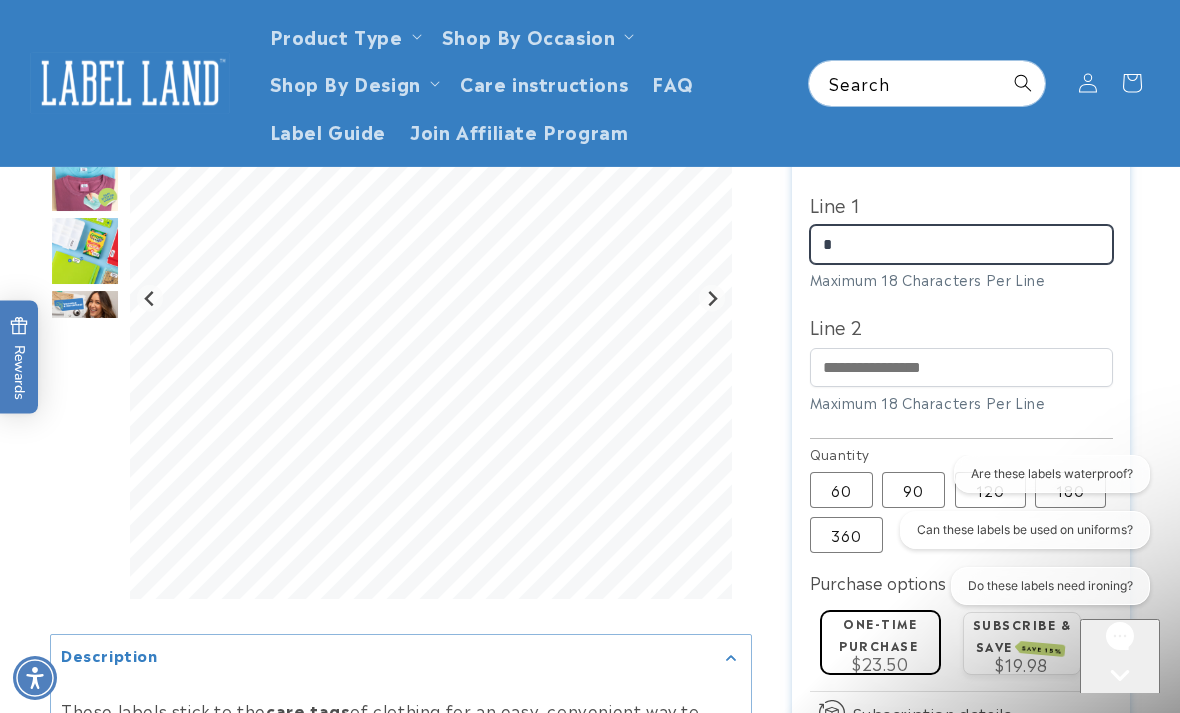 click on "*" at bounding box center (961, 244) 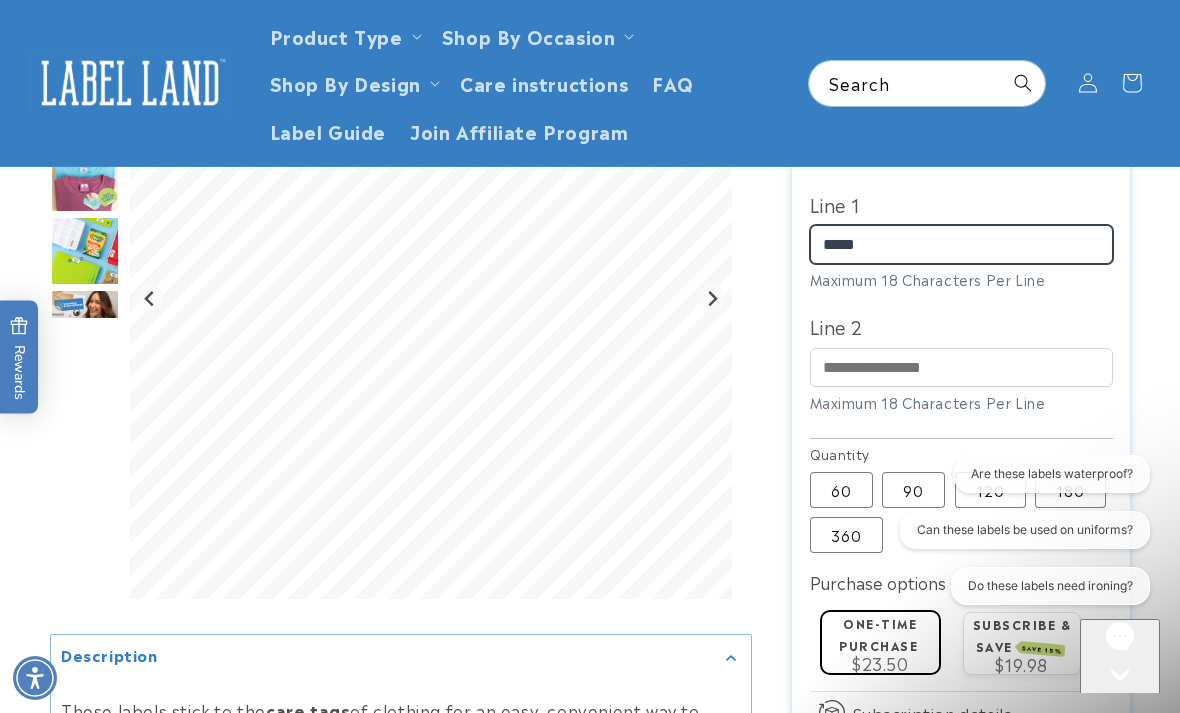 type on "*****" 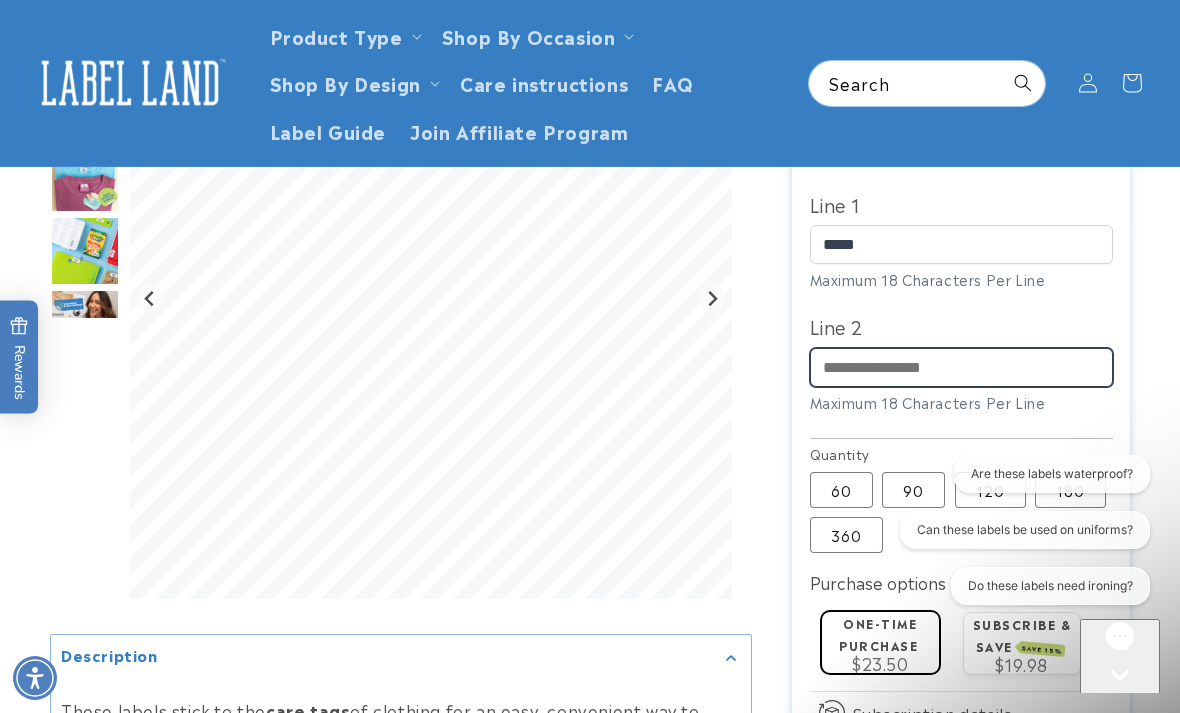 click on "Line 2" at bounding box center [961, 367] 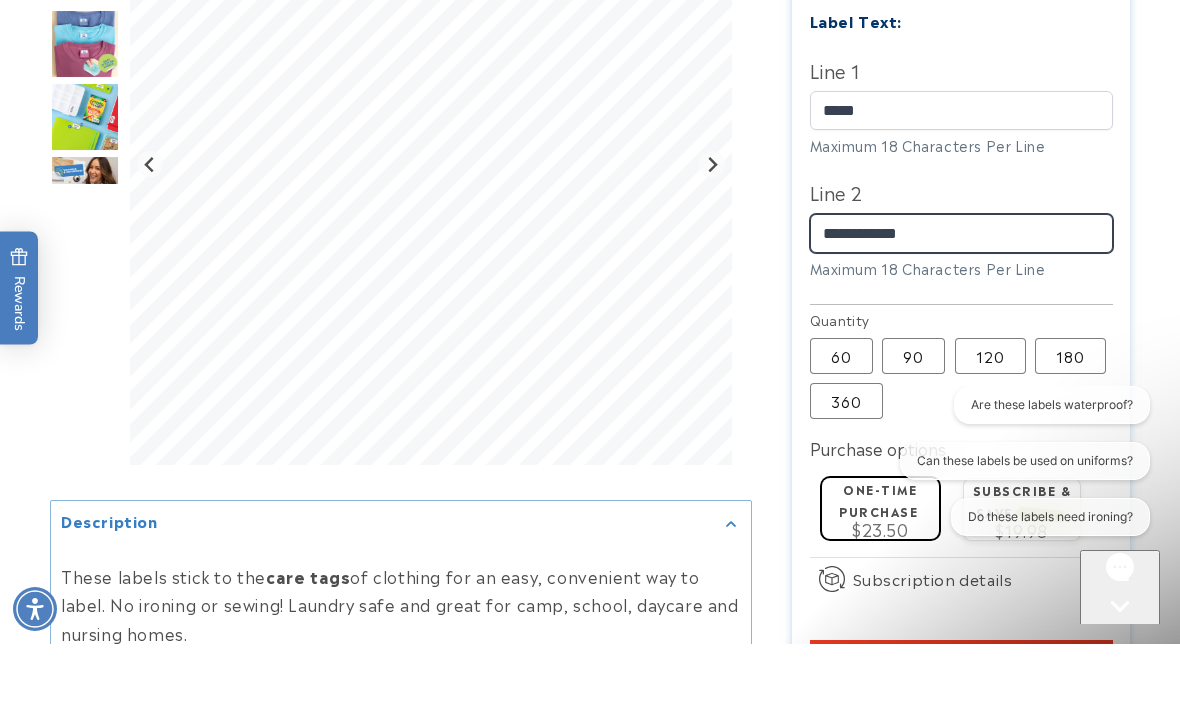 scroll, scrollTop: 709, scrollLeft: 0, axis: vertical 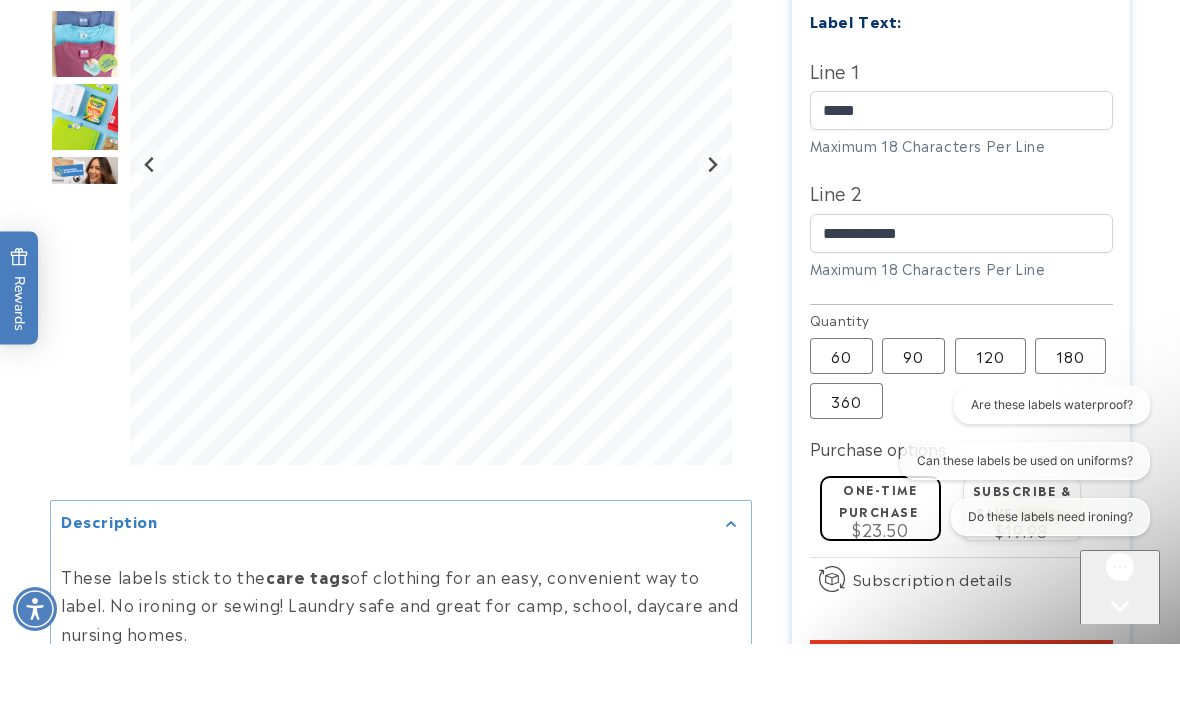 click at bounding box center [85, 238] 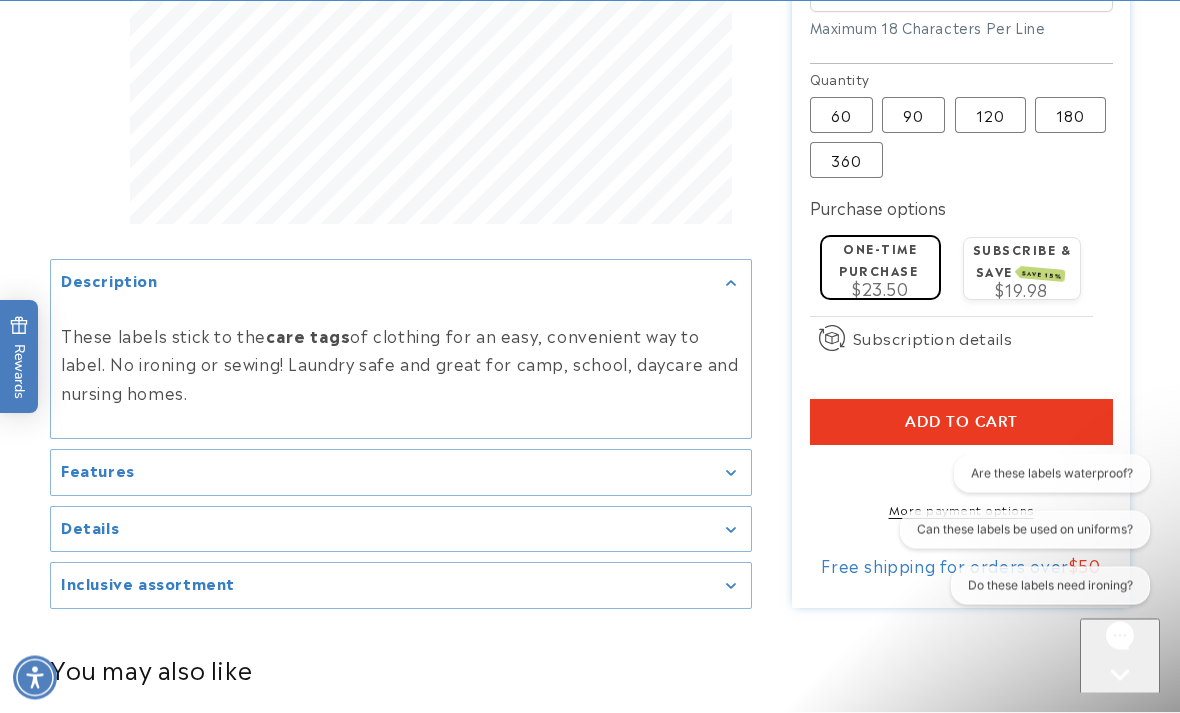 scroll, scrollTop: 1021, scrollLeft: 0, axis: vertical 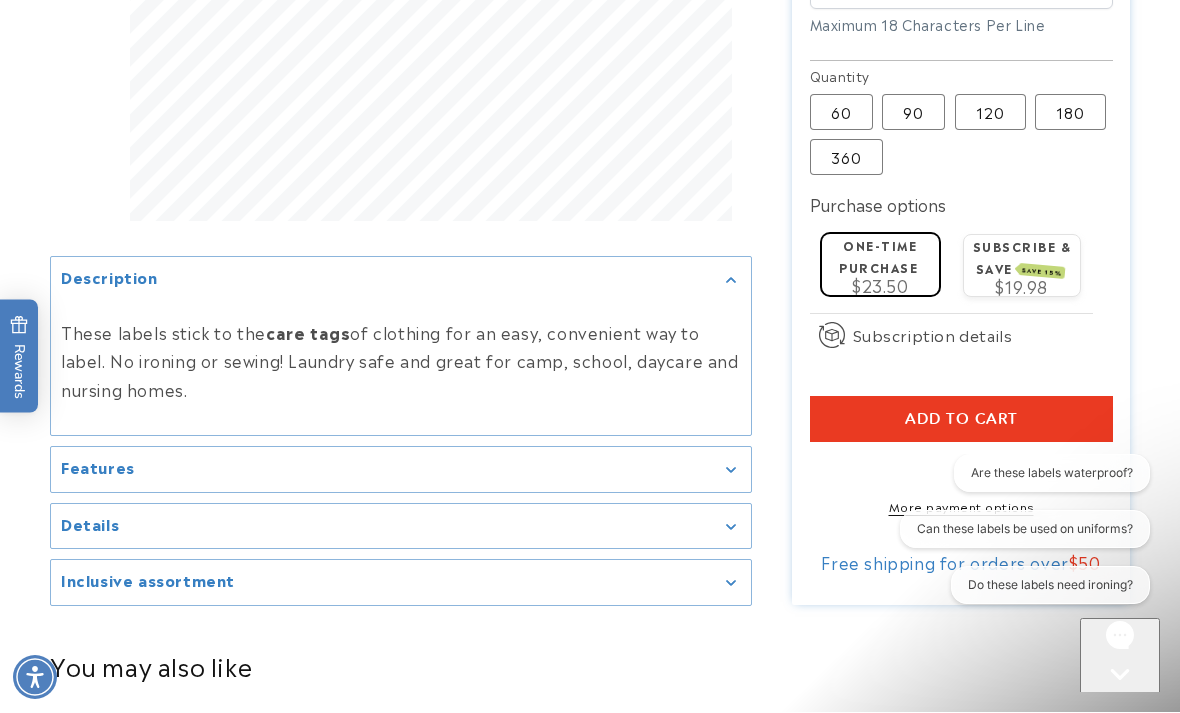 click on "Details" at bounding box center [90, 524] 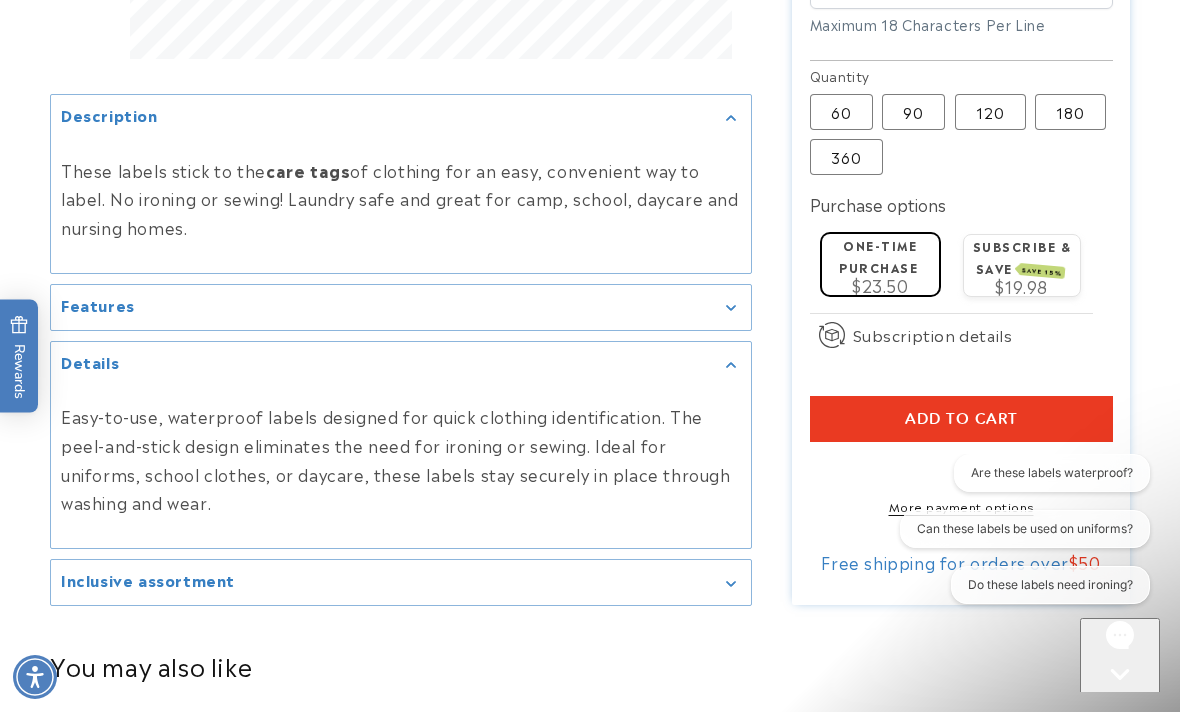 scroll, scrollTop: 1022, scrollLeft: 0, axis: vertical 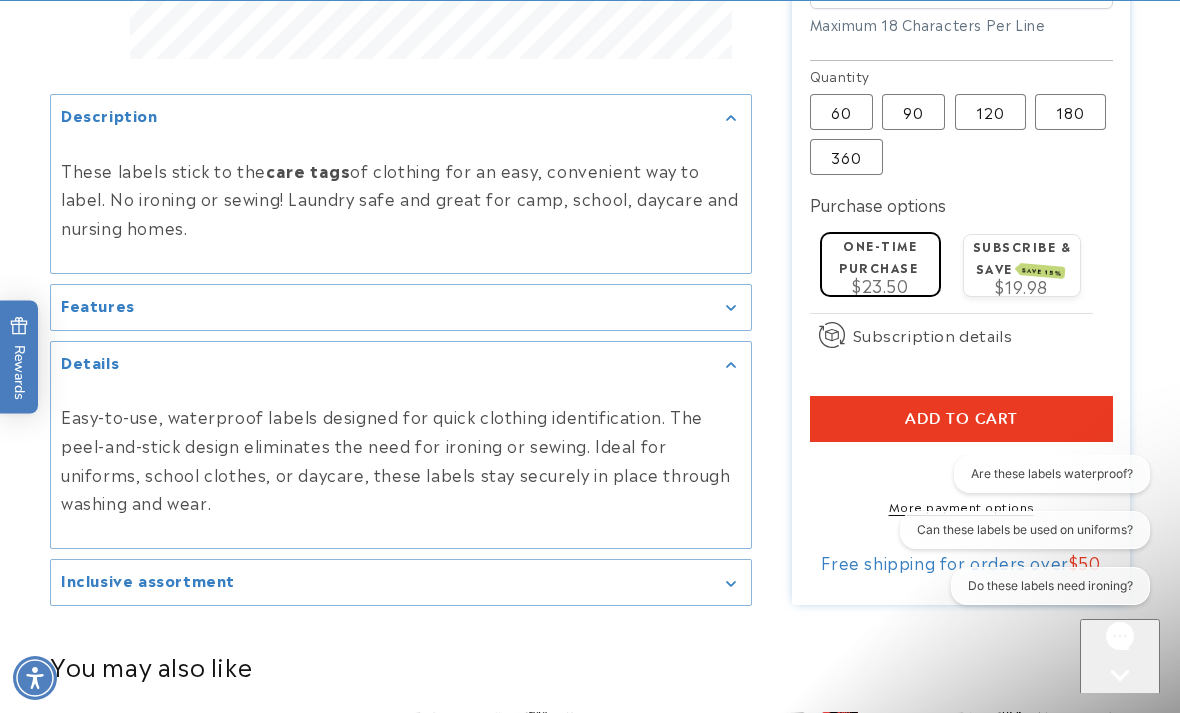 click on "Features" at bounding box center (98, 305) 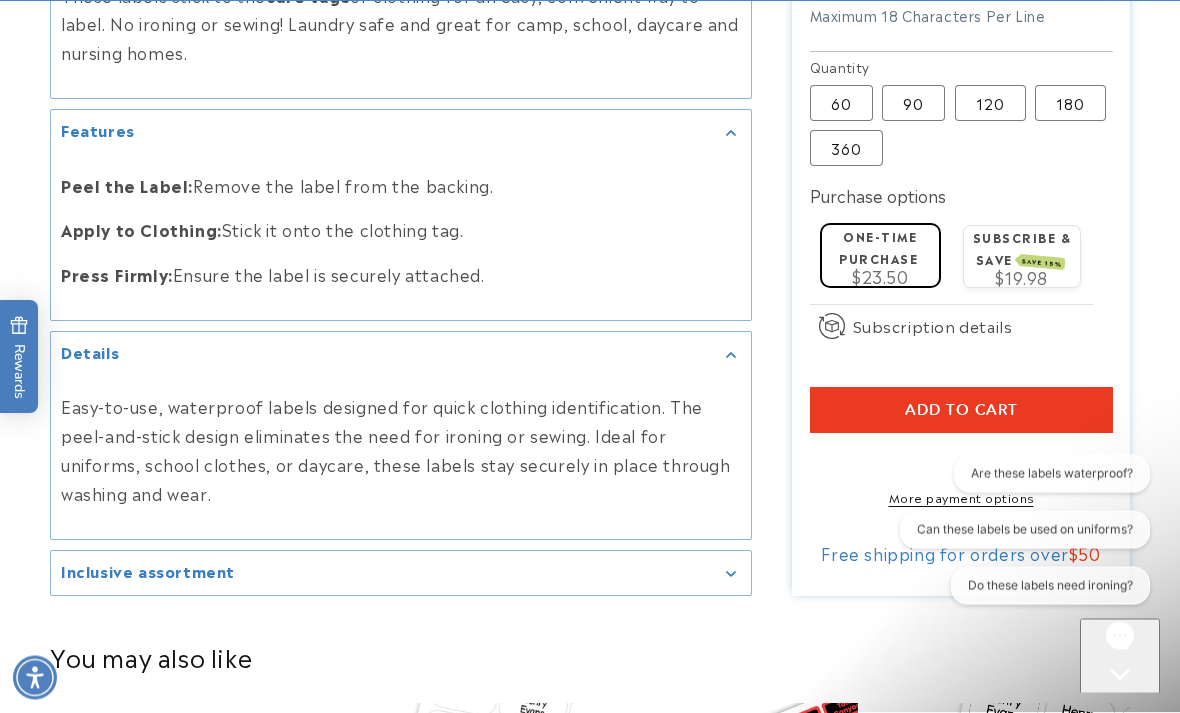 scroll, scrollTop: 1033, scrollLeft: 0, axis: vertical 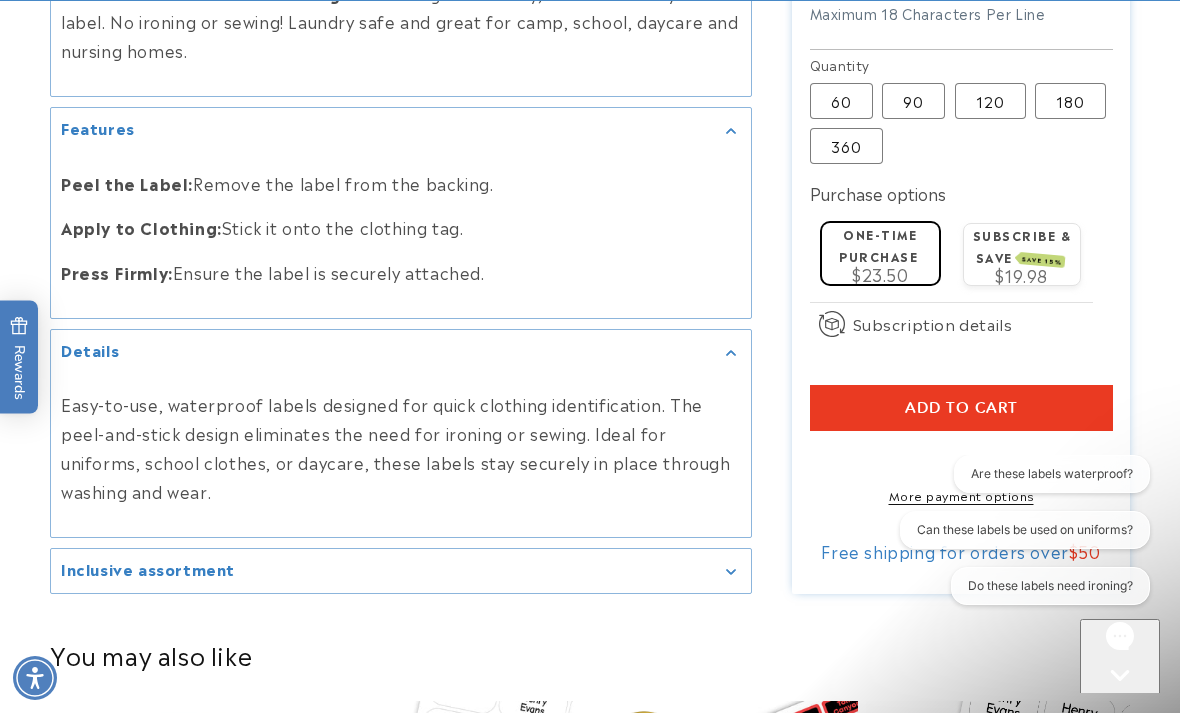 click on "Add to cart" at bounding box center (961, 408) 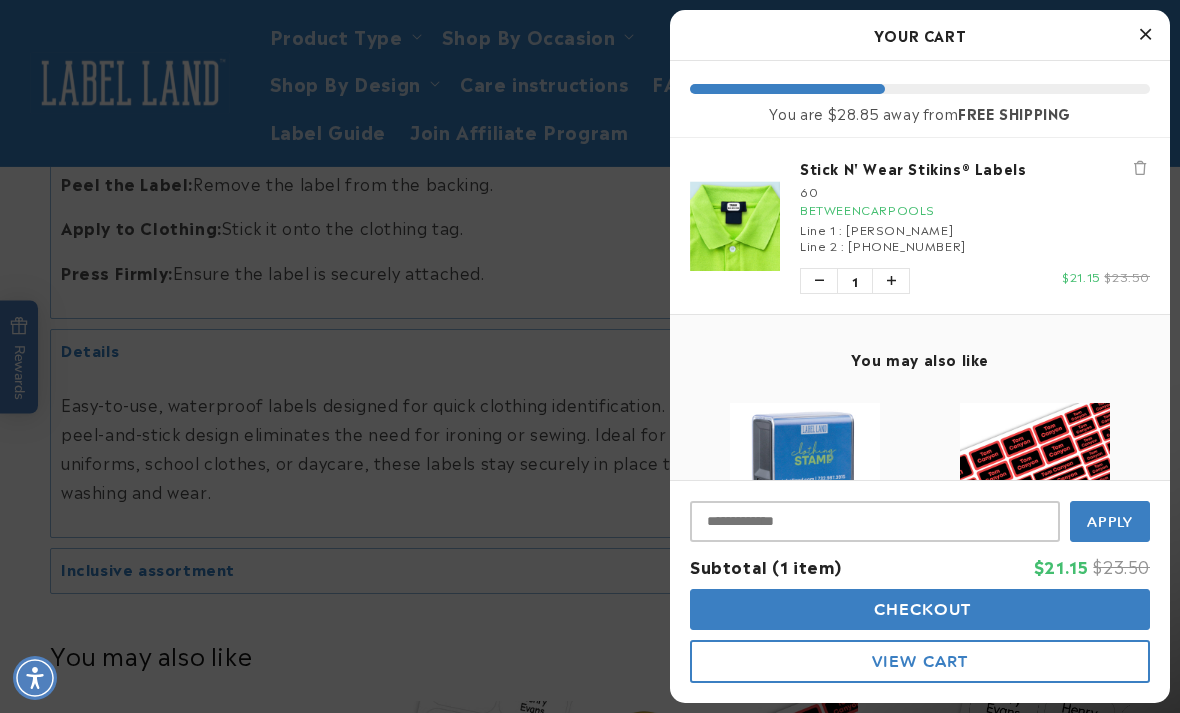 click at bounding box center (590, 356) 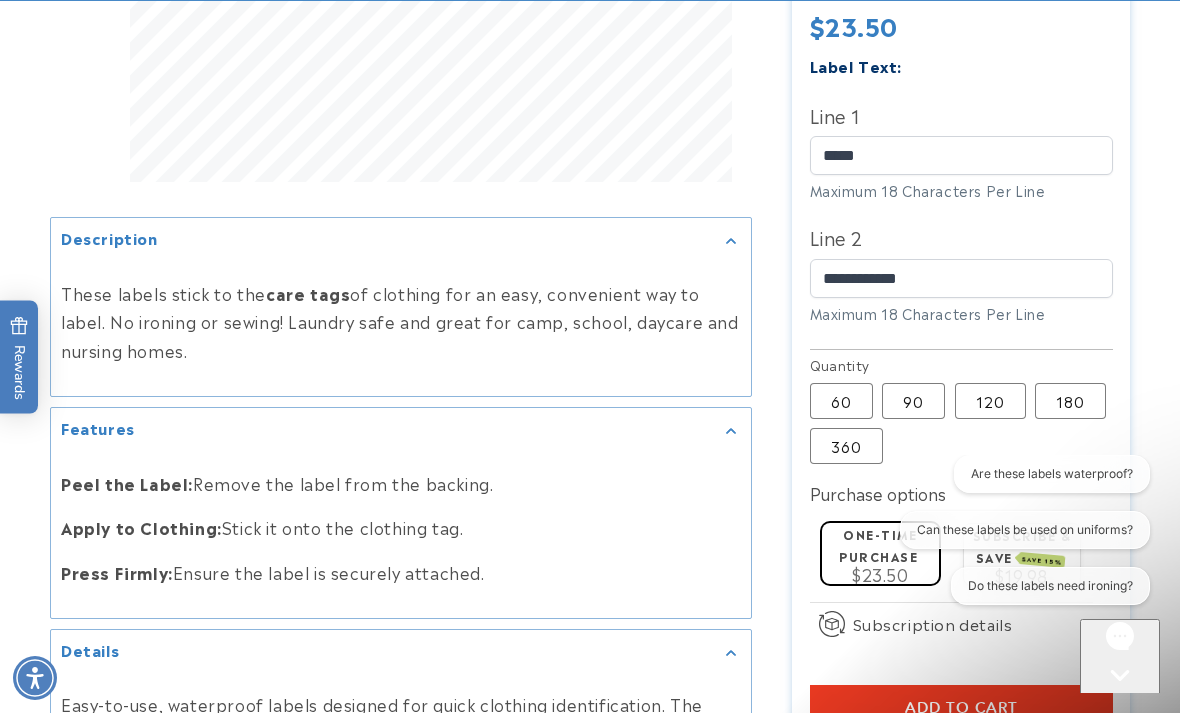 scroll, scrollTop: 719, scrollLeft: 0, axis: vertical 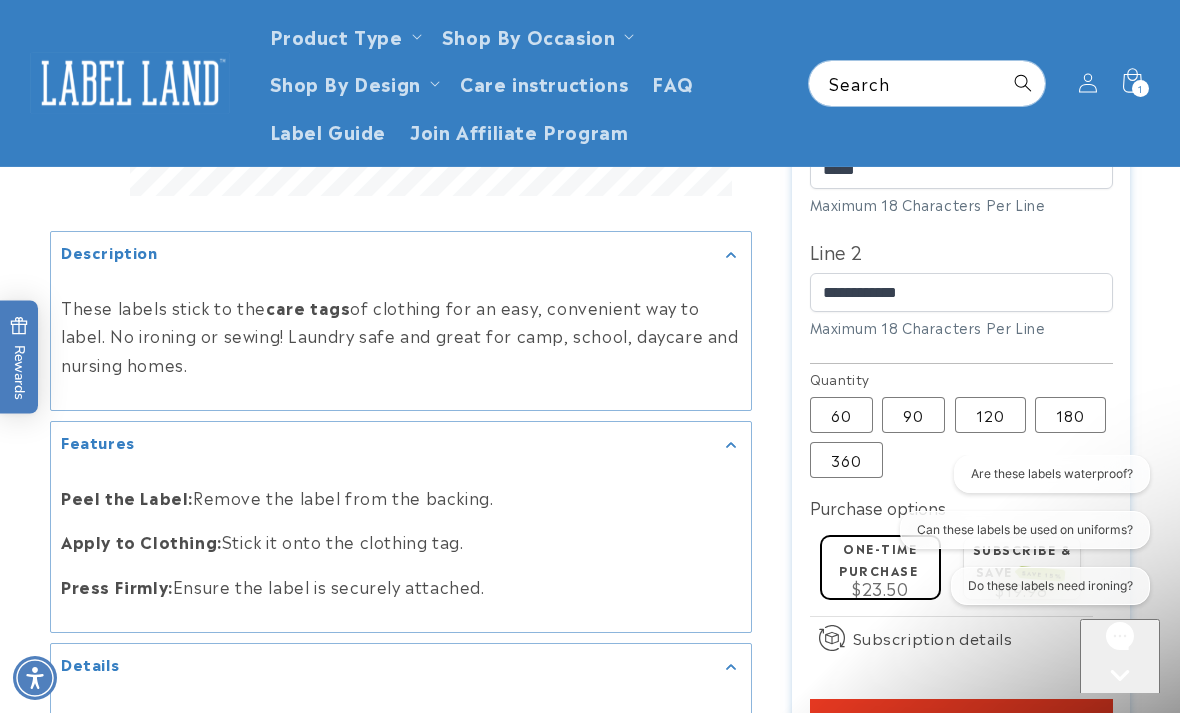 click at bounding box center (401, 251) 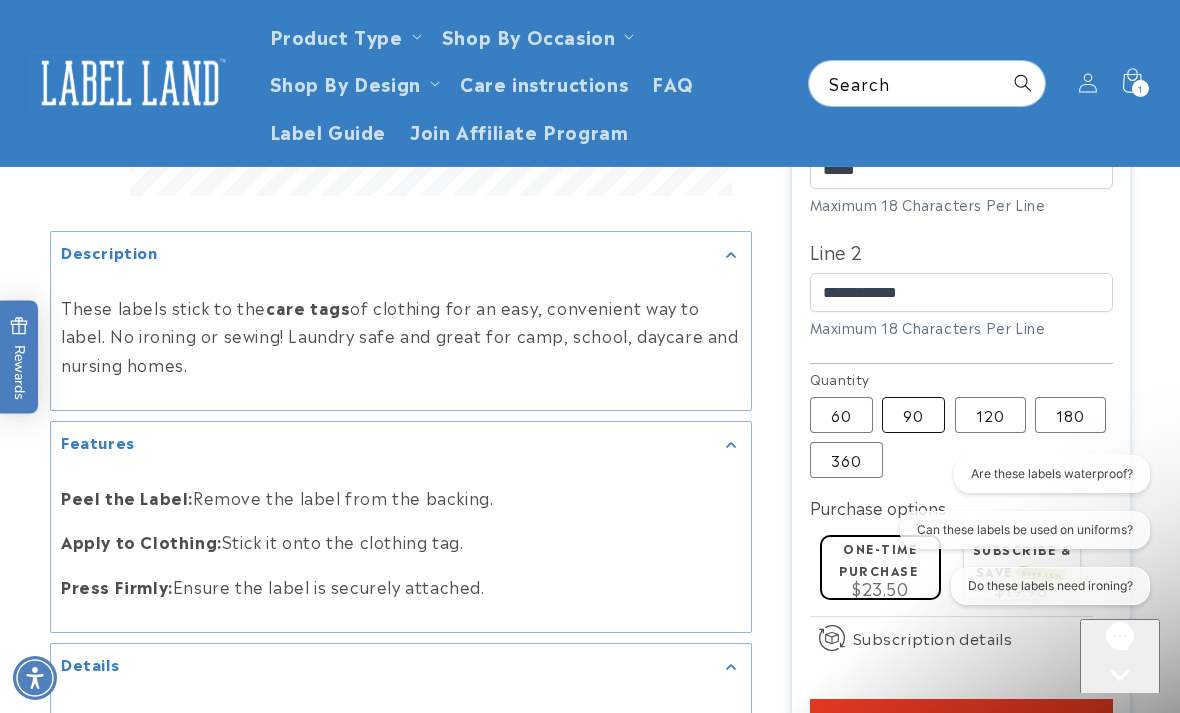 click on "90 Variant sold out or unavailable" at bounding box center (913, 415) 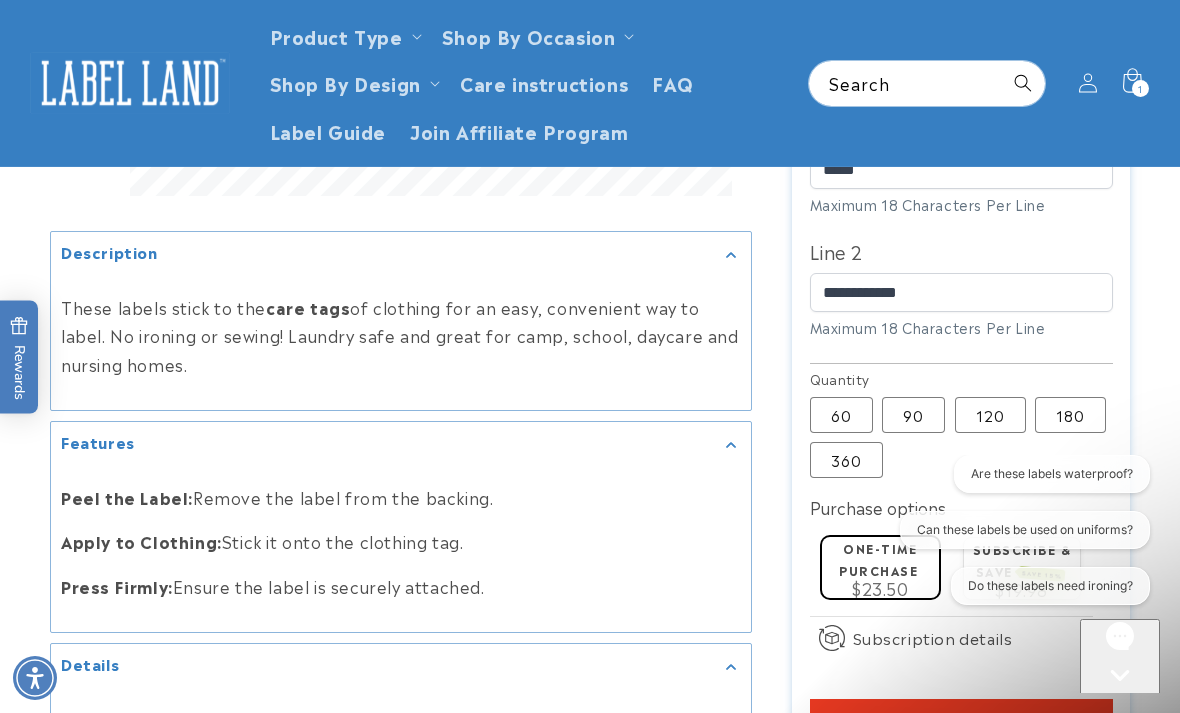 type 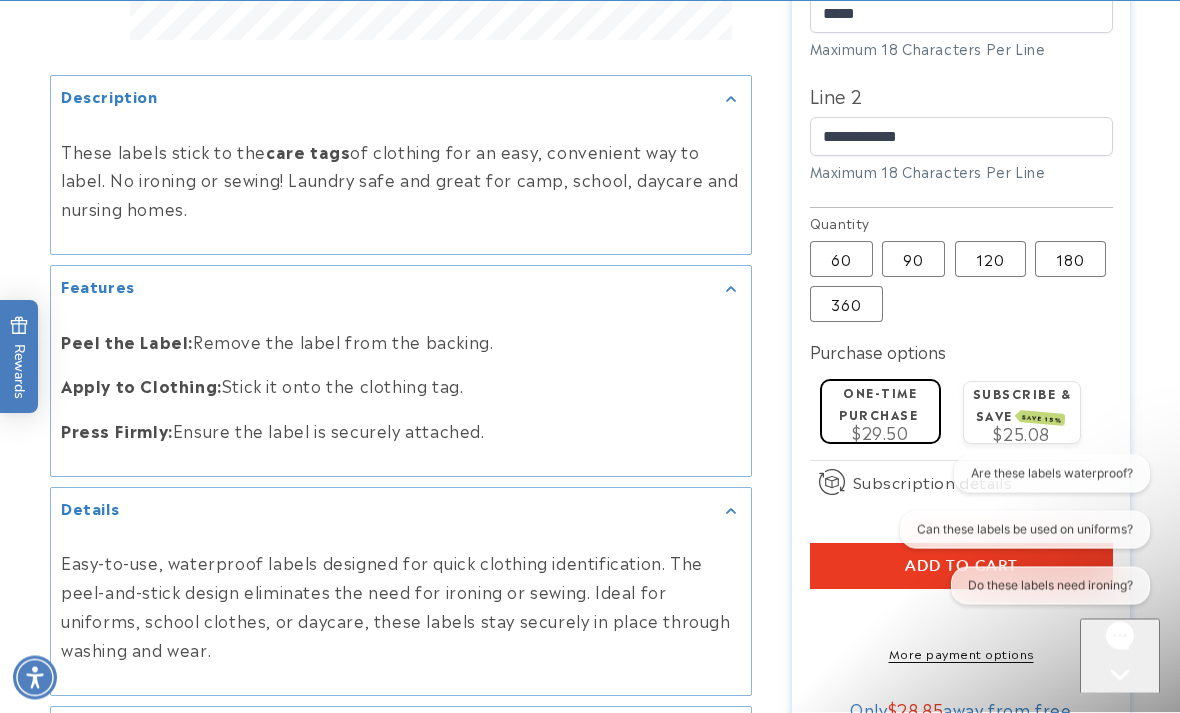 scroll, scrollTop: 875, scrollLeft: 0, axis: vertical 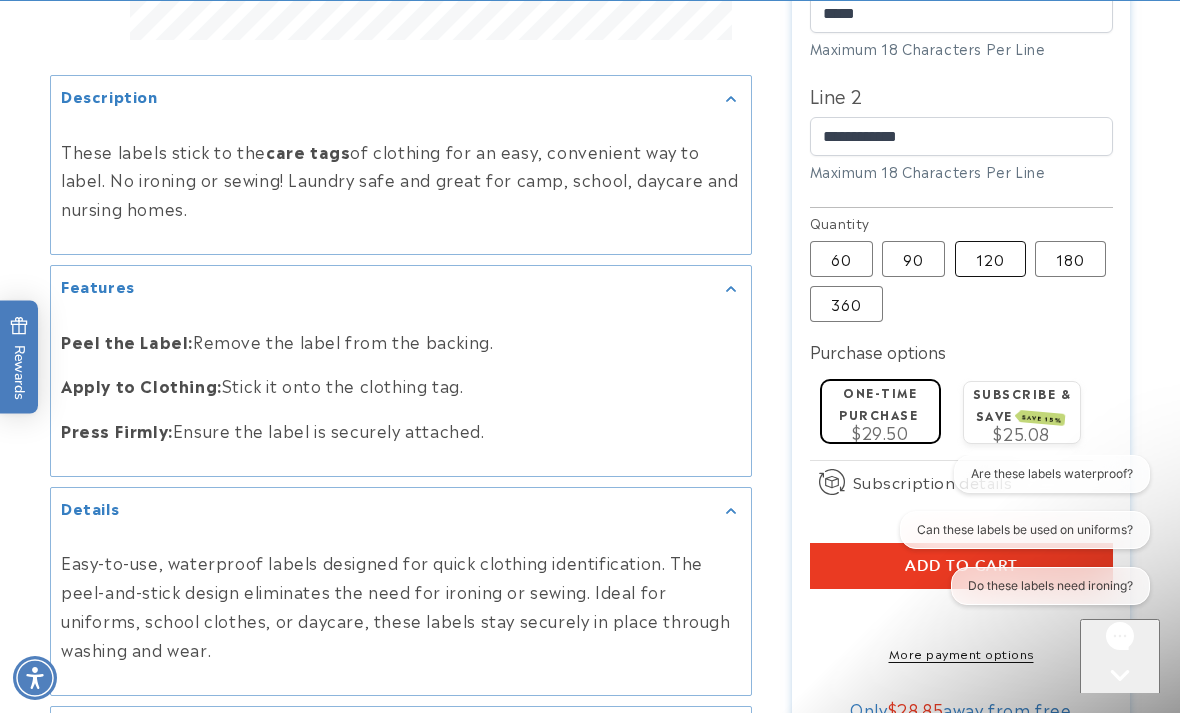 click on "120 Variant sold out or unavailable" at bounding box center [990, 259] 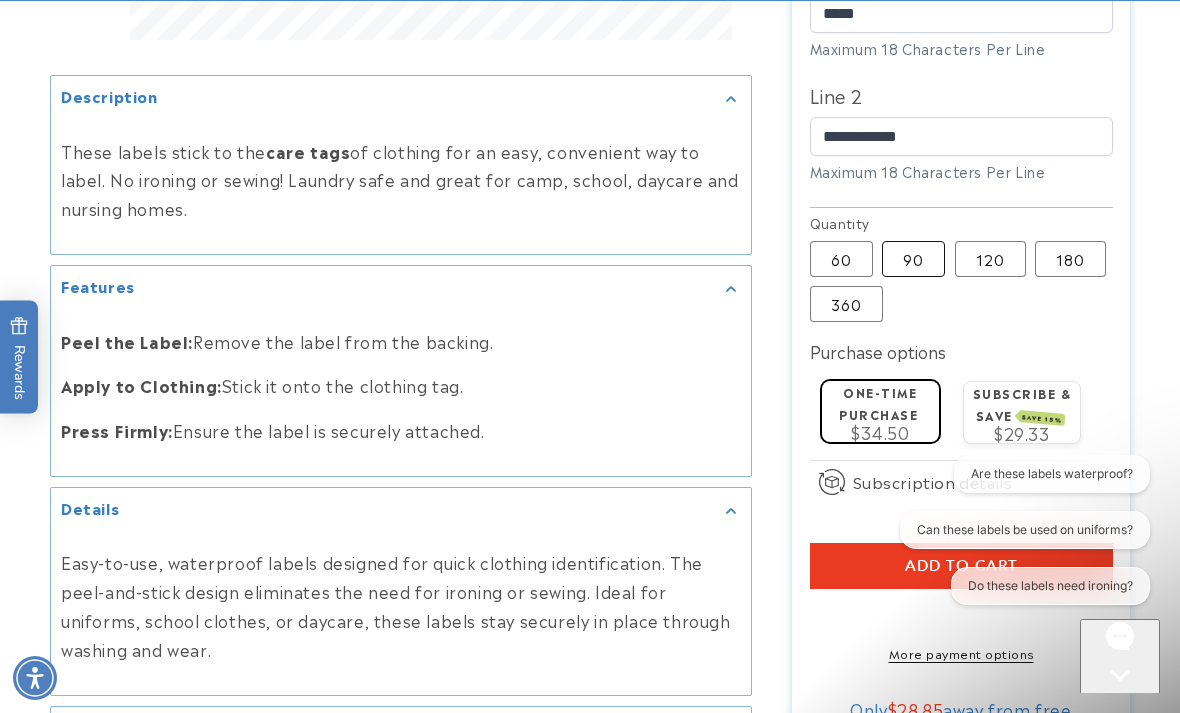 click on "90 Variant sold out or unavailable" at bounding box center [913, 259] 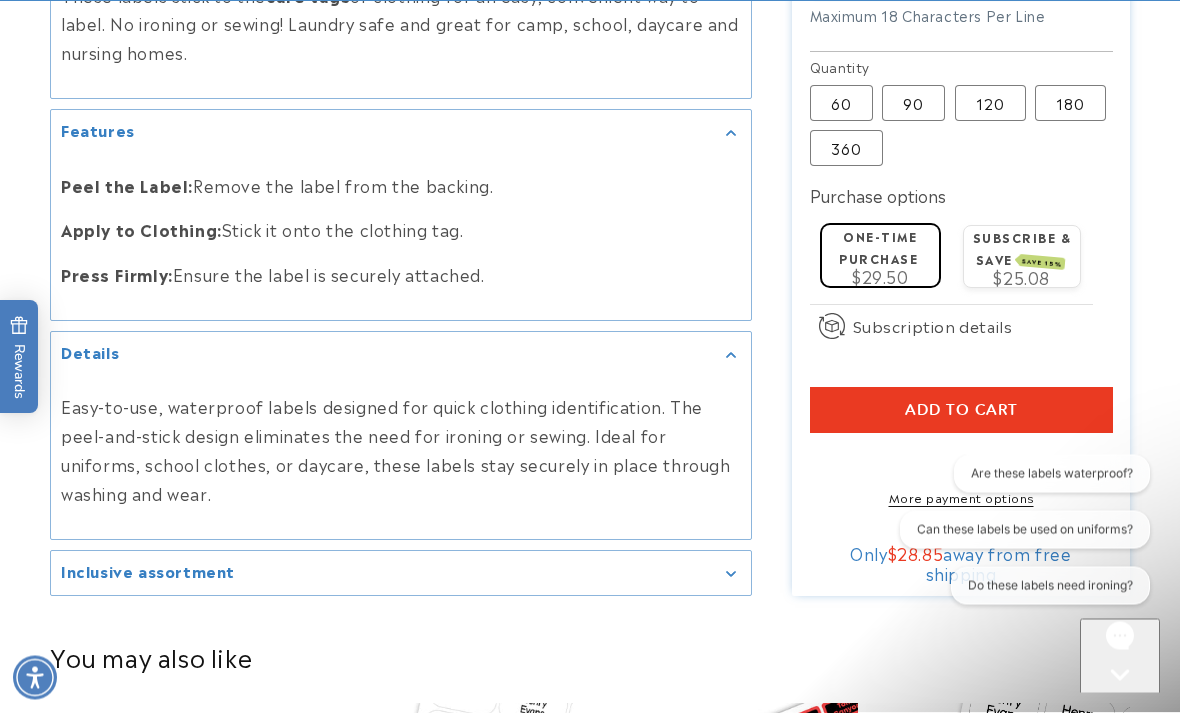 click on "Add to cart" at bounding box center (961, 411) 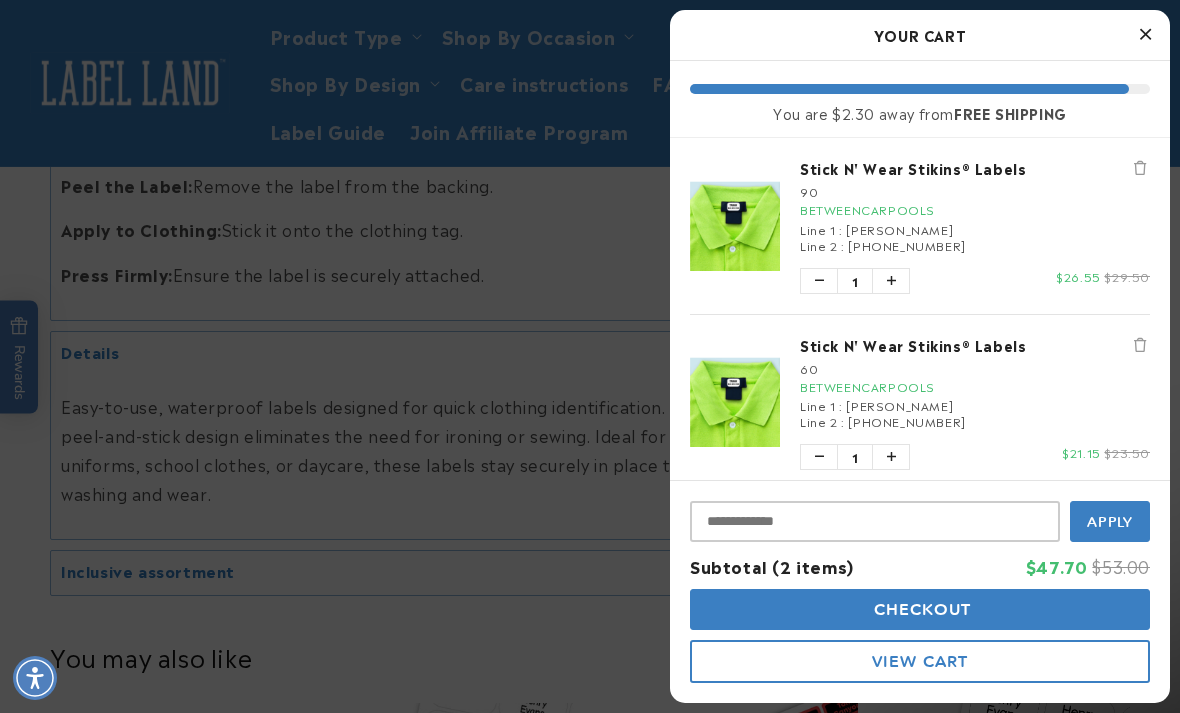 click at bounding box center (1140, 168) 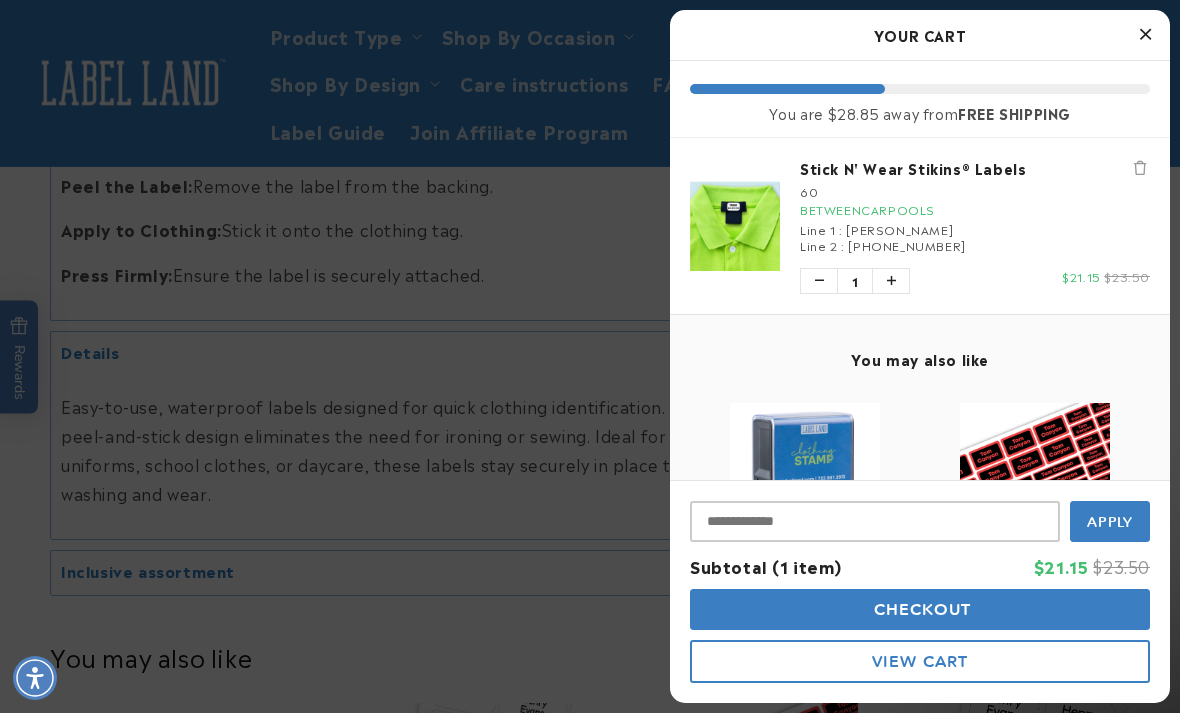 click at bounding box center [590, 356] 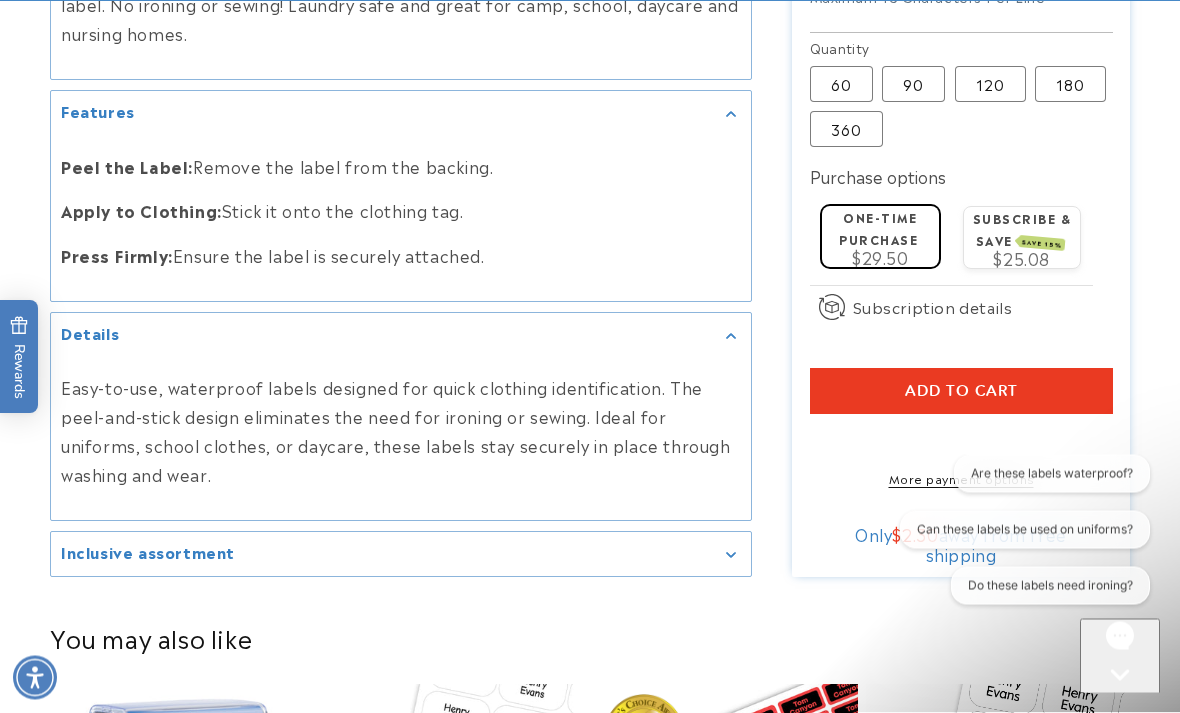 click on "Add to cart" at bounding box center [961, 392] 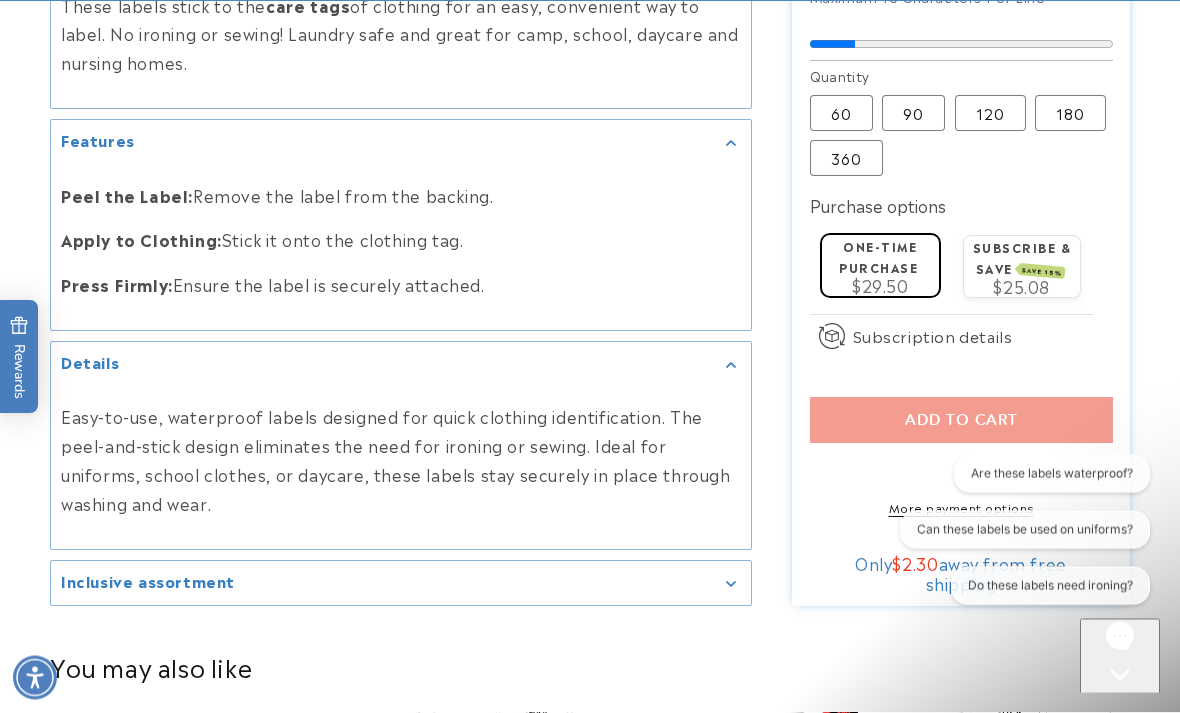 scroll, scrollTop: 1050, scrollLeft: 0, axis: vertical 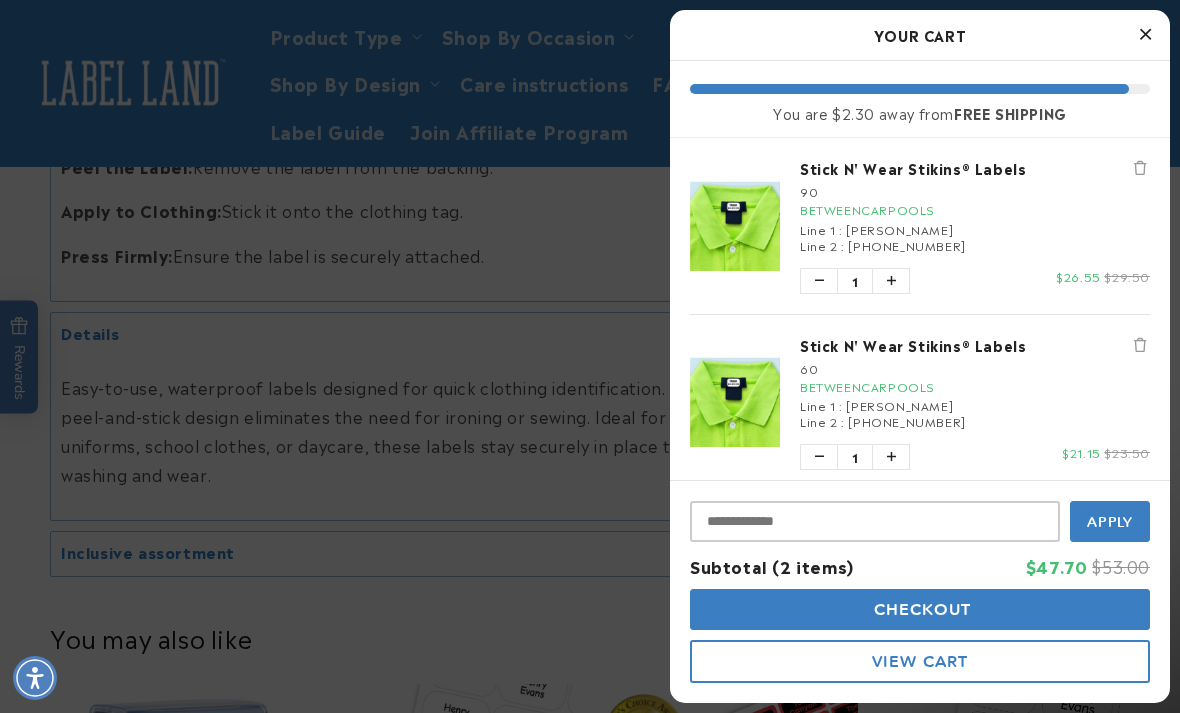 click at bounding box center (1140, 345) 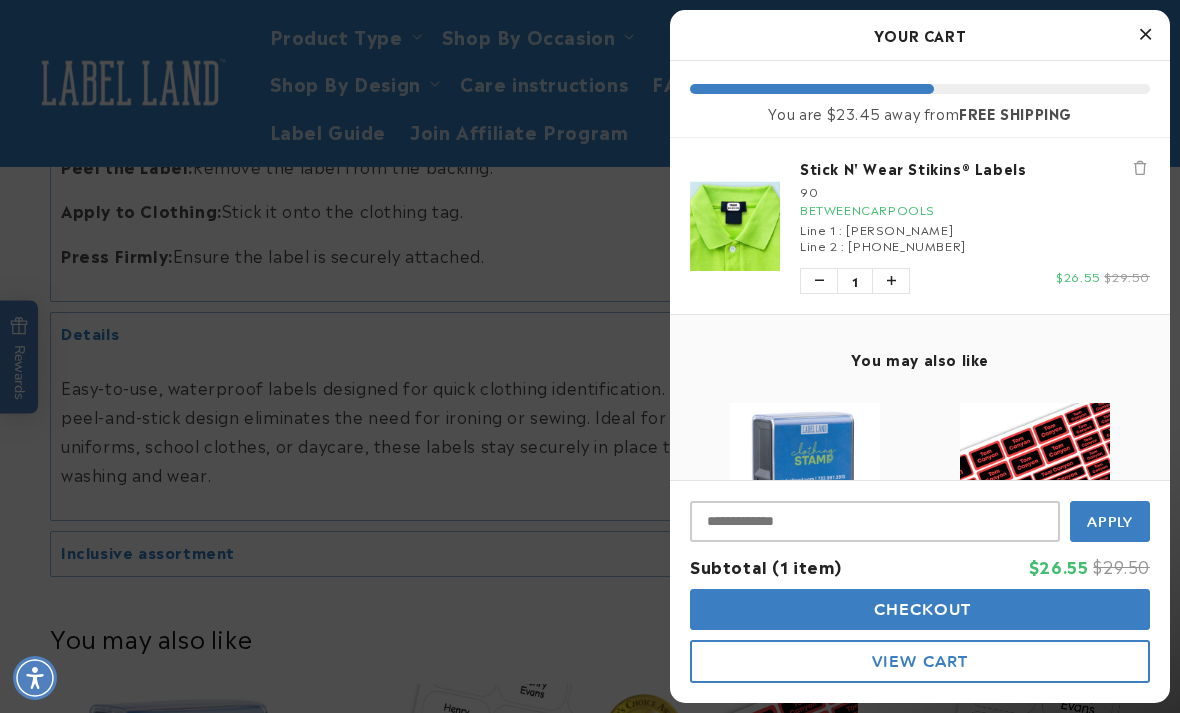click on "Checkout" at bounding box center [920, 609] 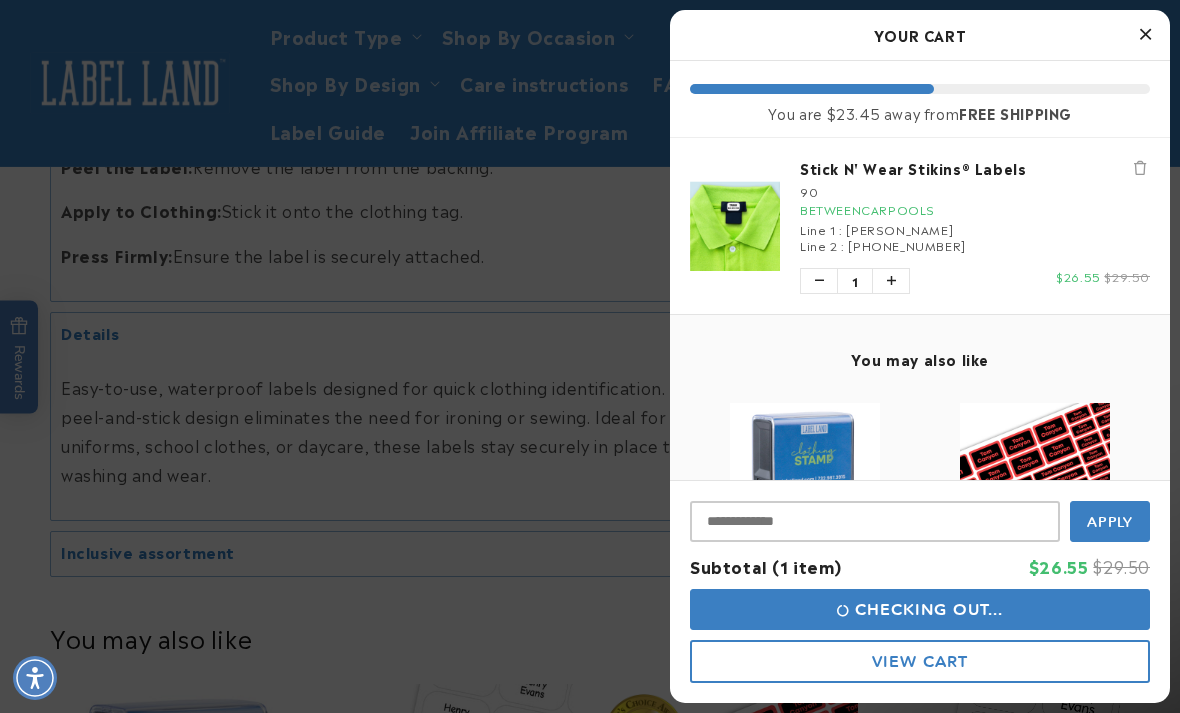 scroll, scrollTop: 1114, scrollLeft: 0, axis: vertical 